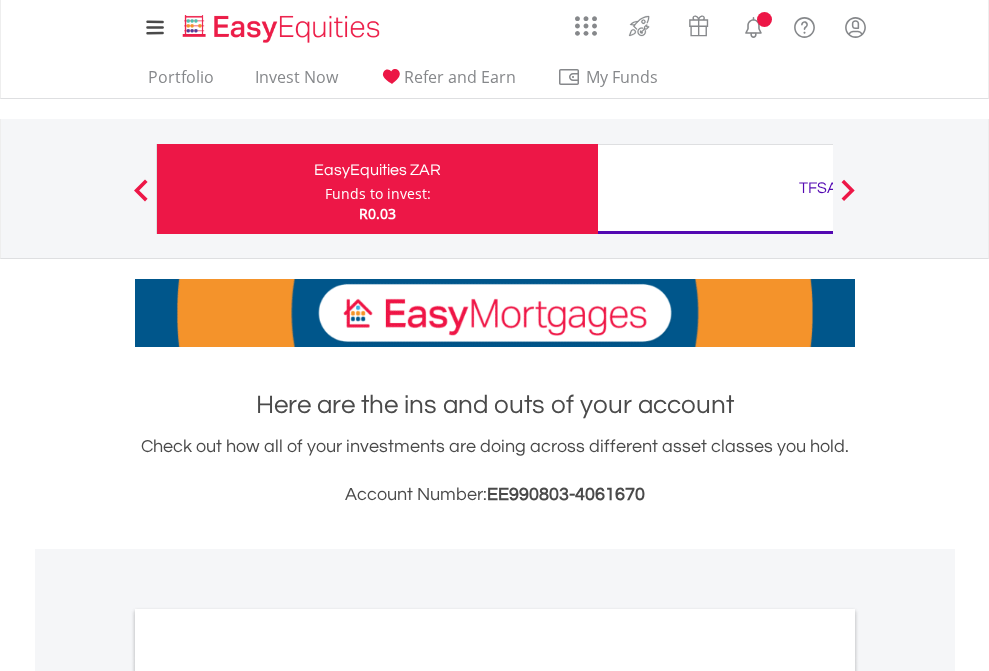 scroll, scrollTop: 0, scrollLeft: 0, axis: both 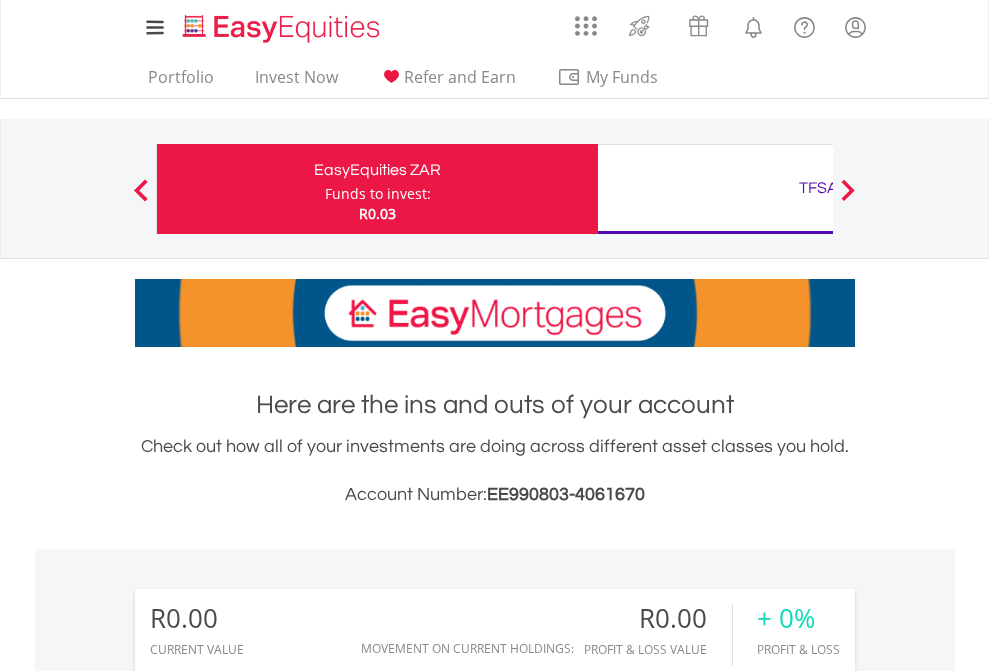 click on "Funds to invest:" at bounding box center [378, 194] 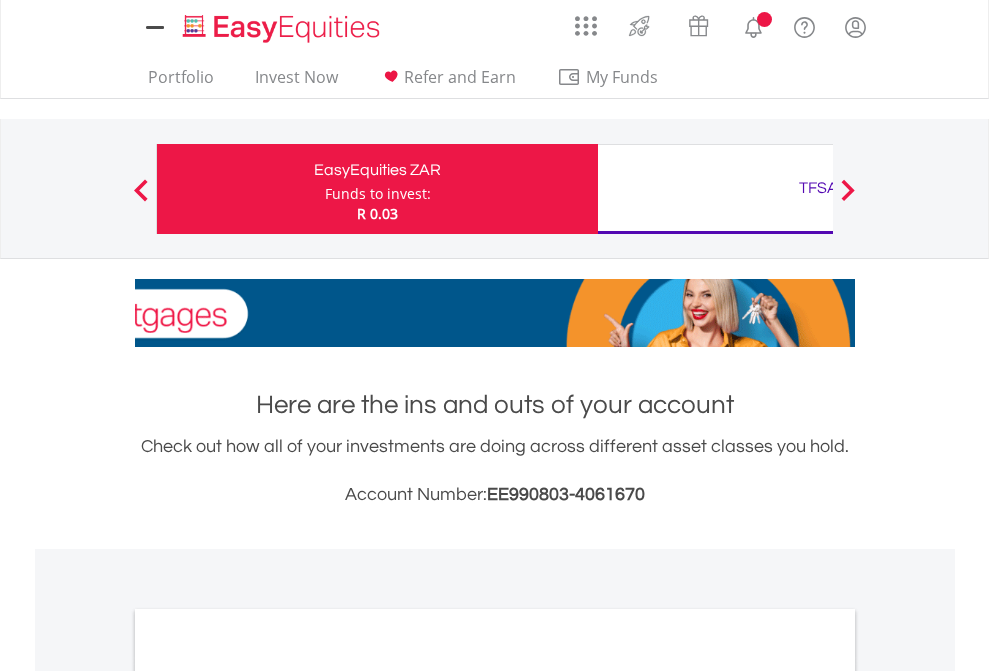 scroll, scrollTop: 0, scrollLeft: 0, axis: both 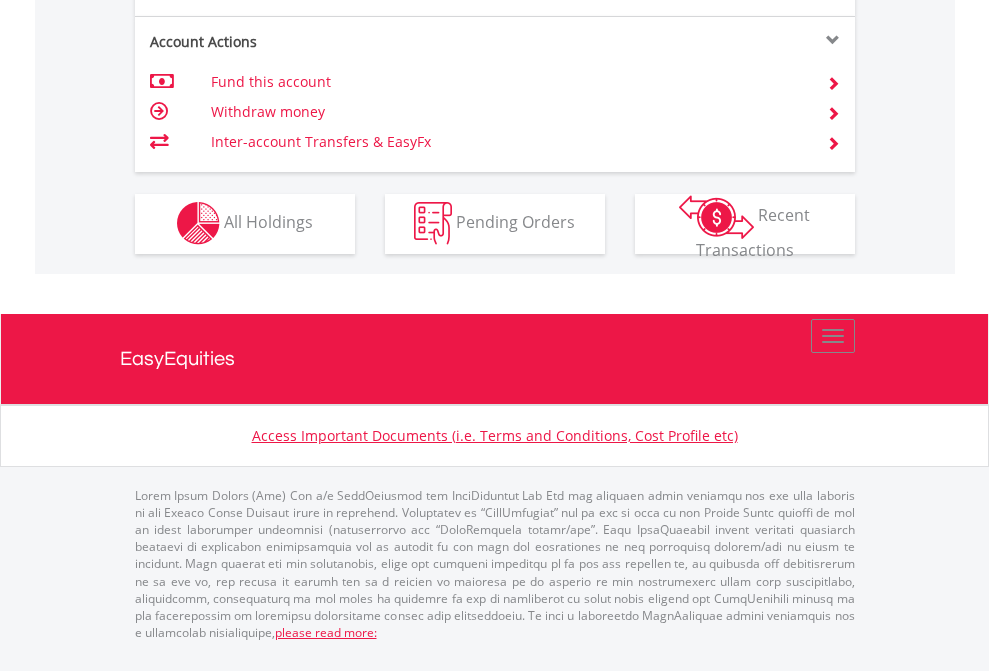 click on "Investment types" at bounding box center [706, -353] 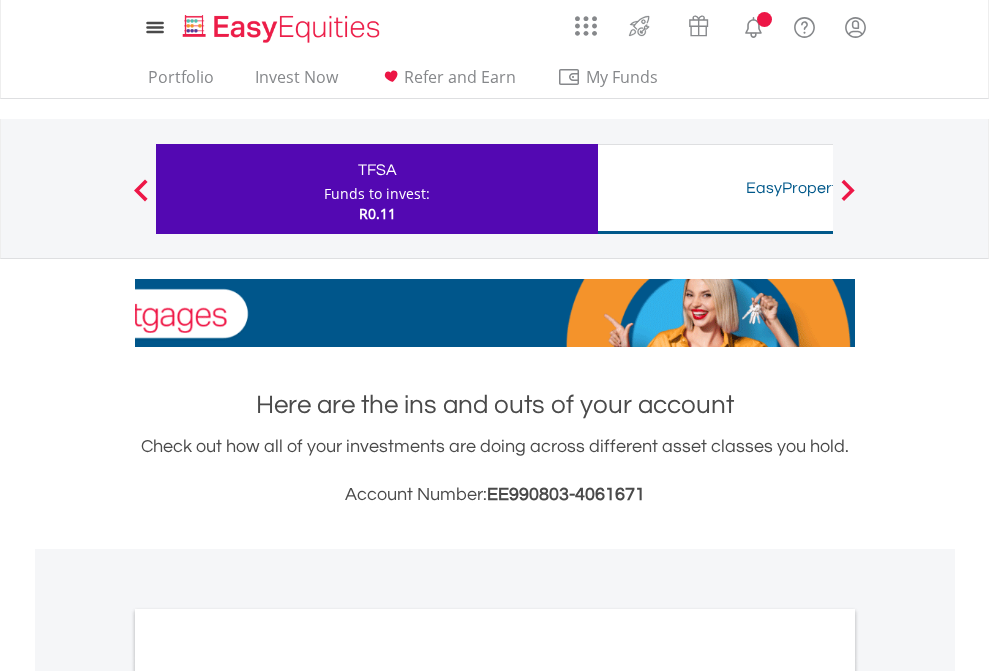 scroll, scrollTop: 0, scrollLeft: 0, axis: both 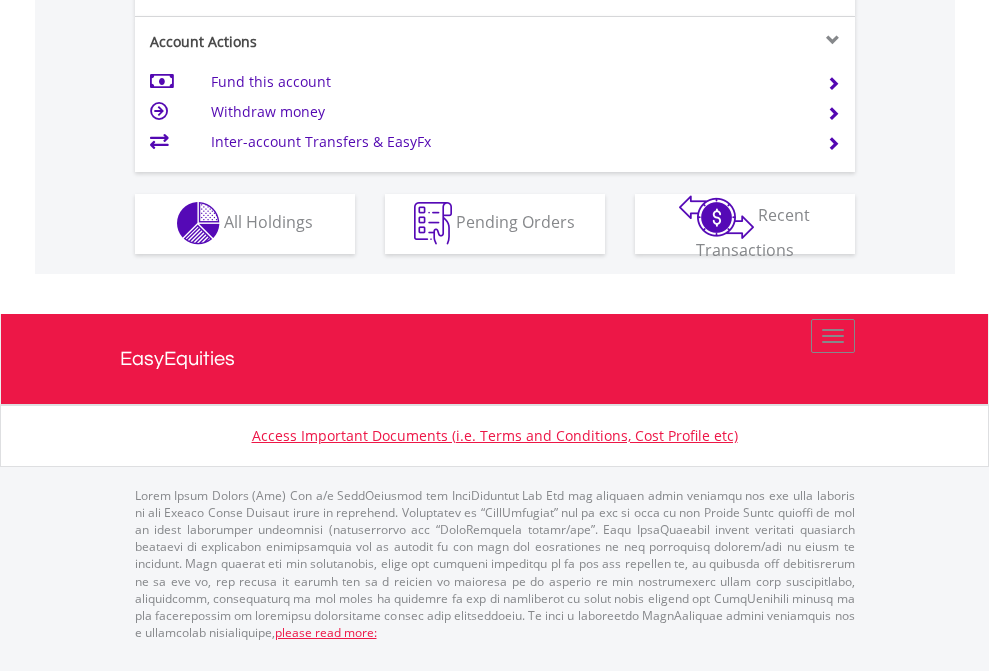 click on "Investment types" at bounding box center (706, -353) 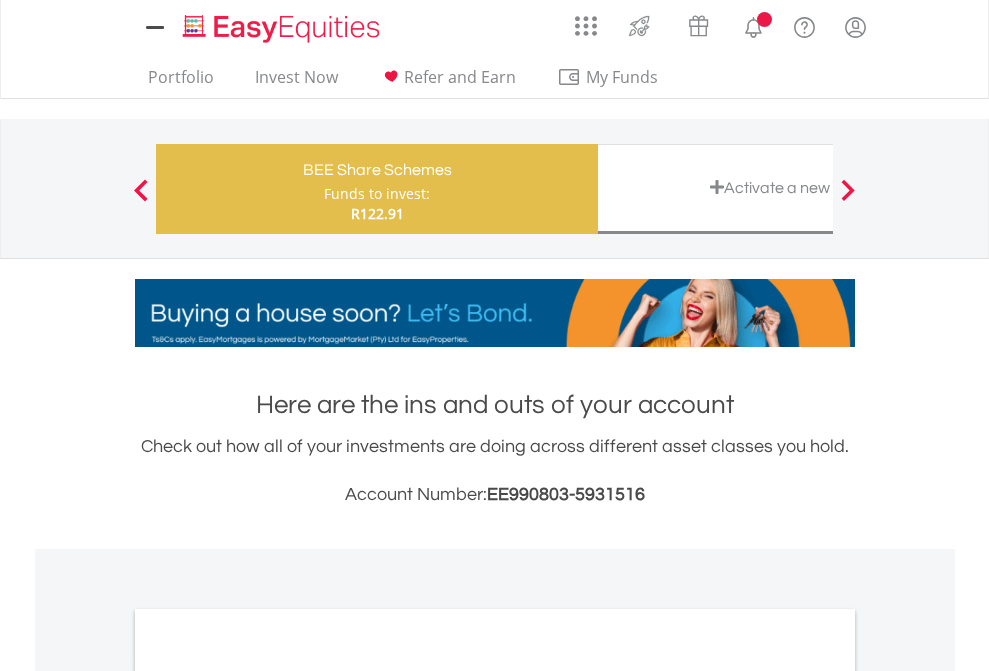 scroll, scrollTop: 0, scrollLeft: 0, axis: both 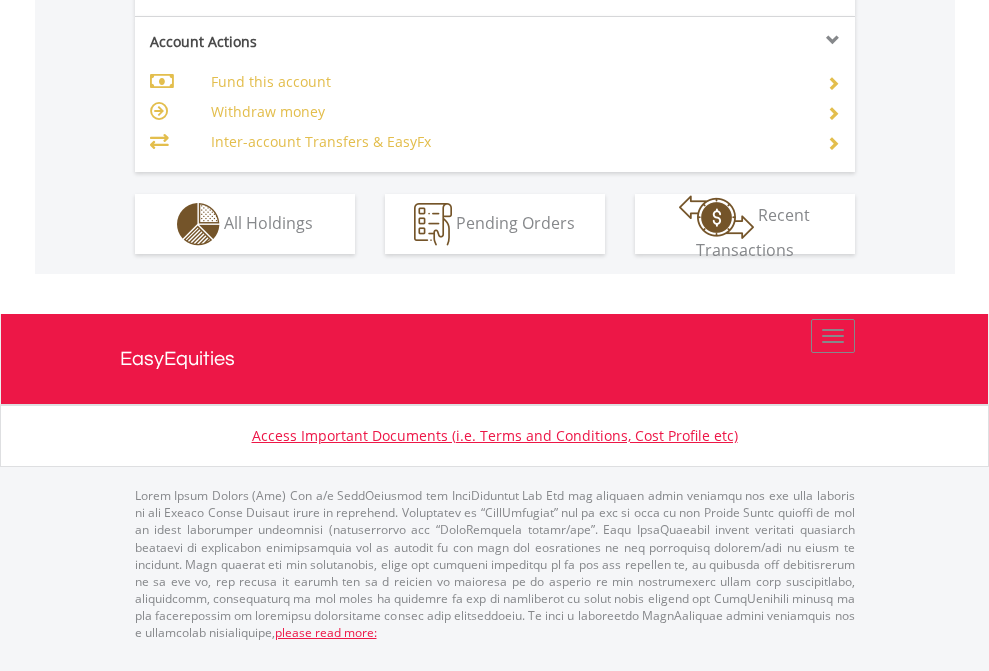 click on "Investment types" at bounding box center (706, -337) 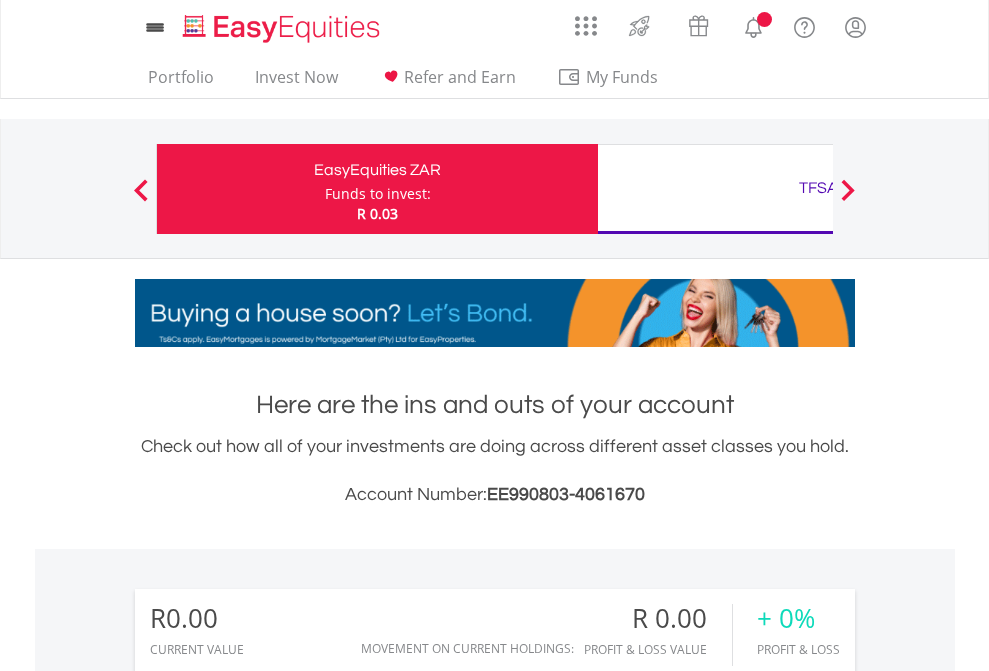 scroll, scrollTop: 1486, scrollLeft: 0, axis: vertical 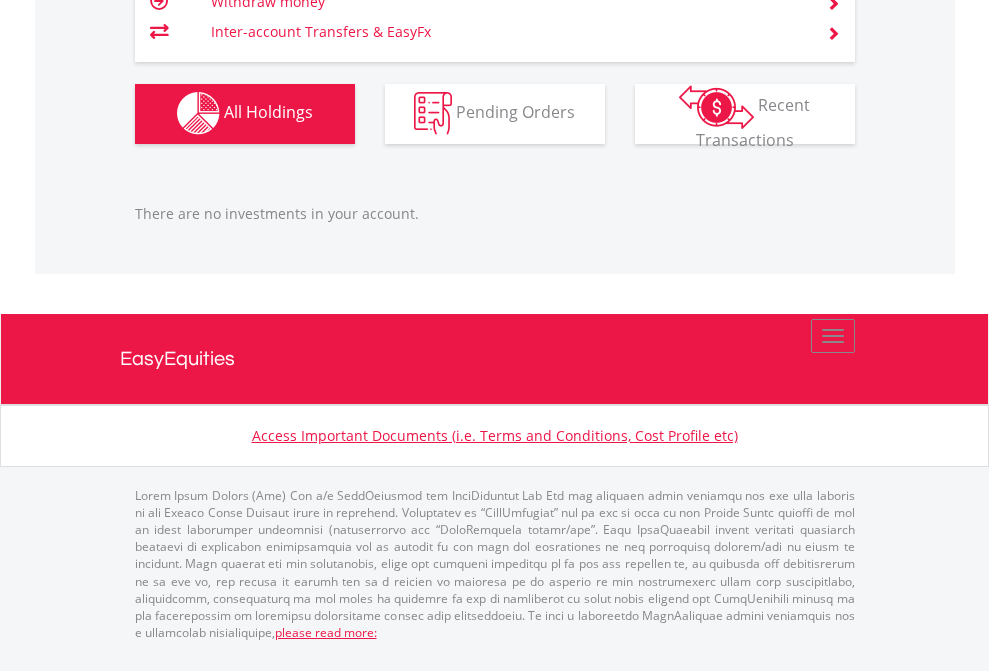 click on "TFSA" at bounding box center [818, -1142] 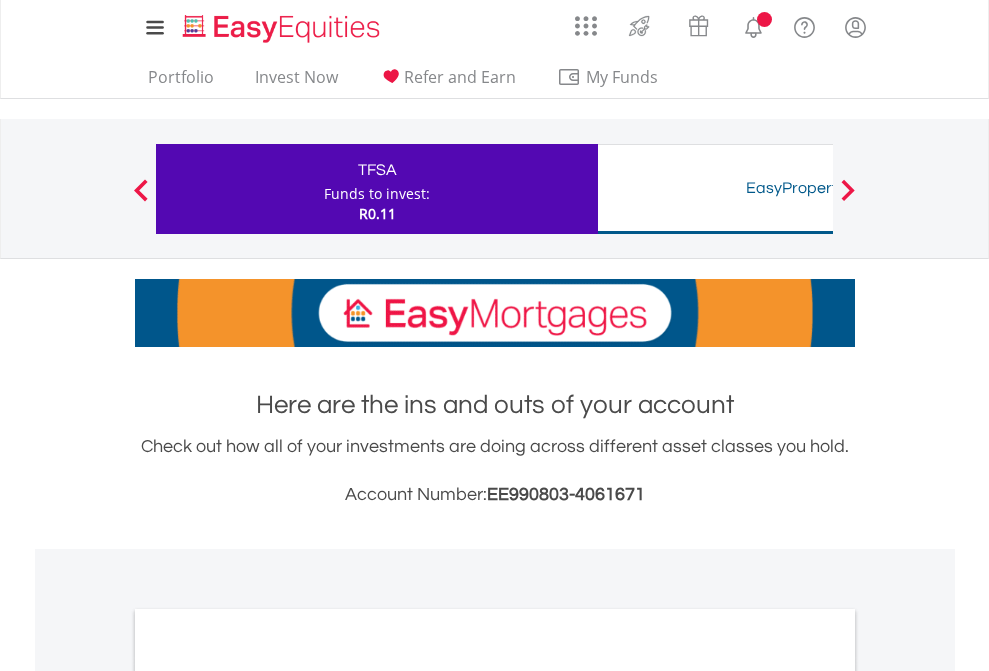 scroll, scrollTop: 1202, scrollLeft: 0, axis: vertical 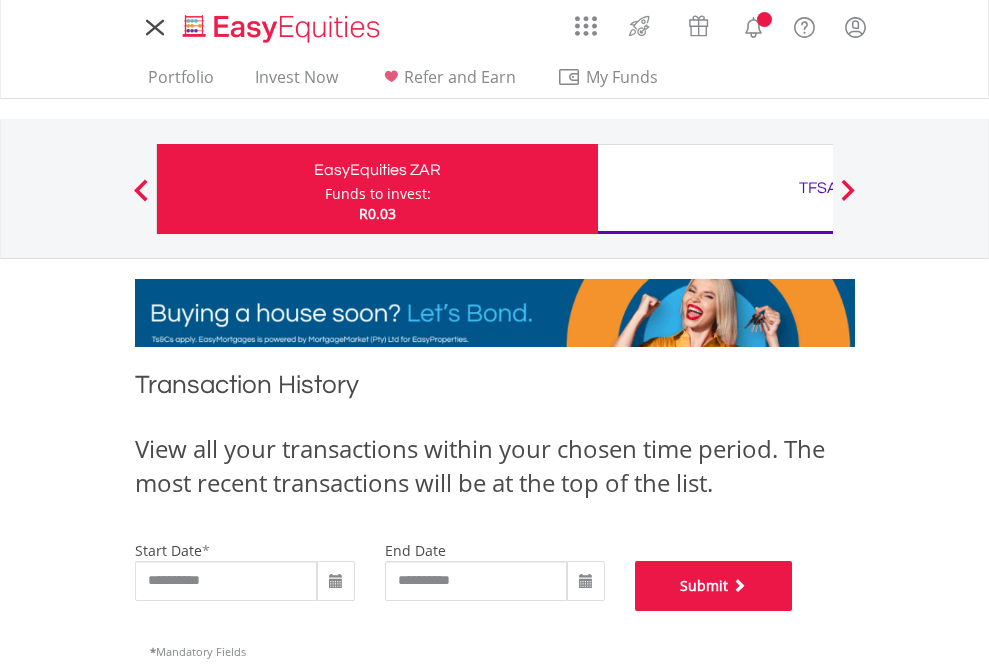 click on "Submit" at bounding box center [714, 586] 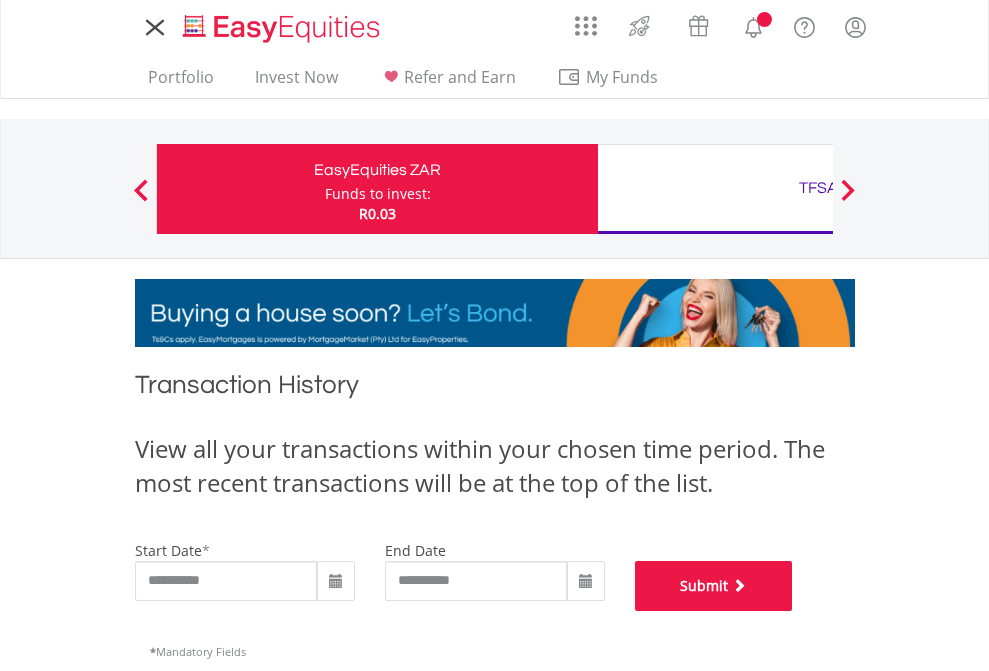 scroll, scrollTop: 811, scrollLeft: 0, axis: vertical 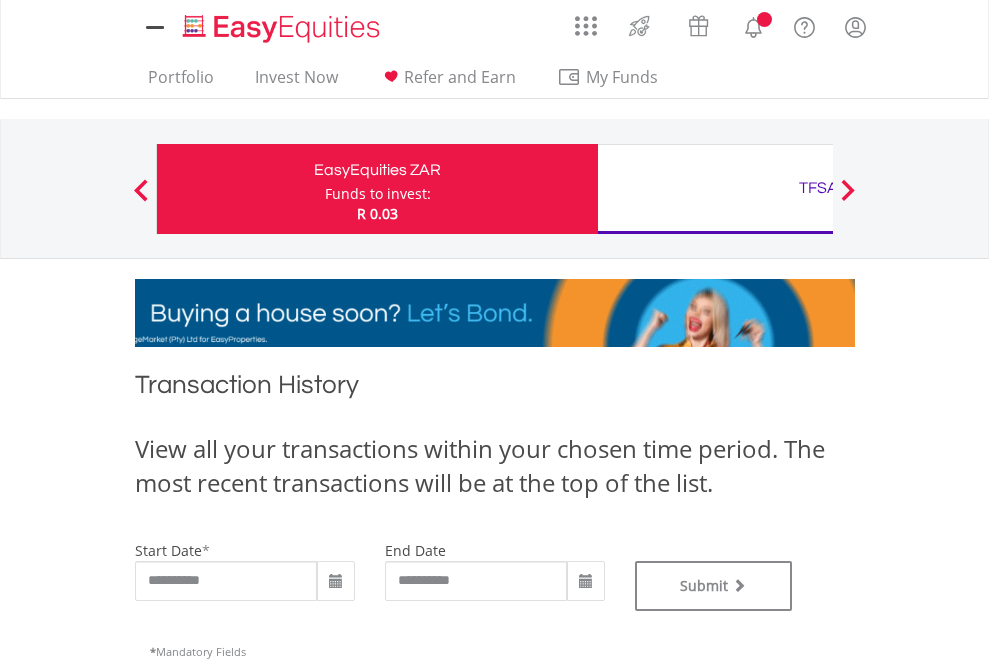 click on "TFSA" at bounding box center [818, 188] 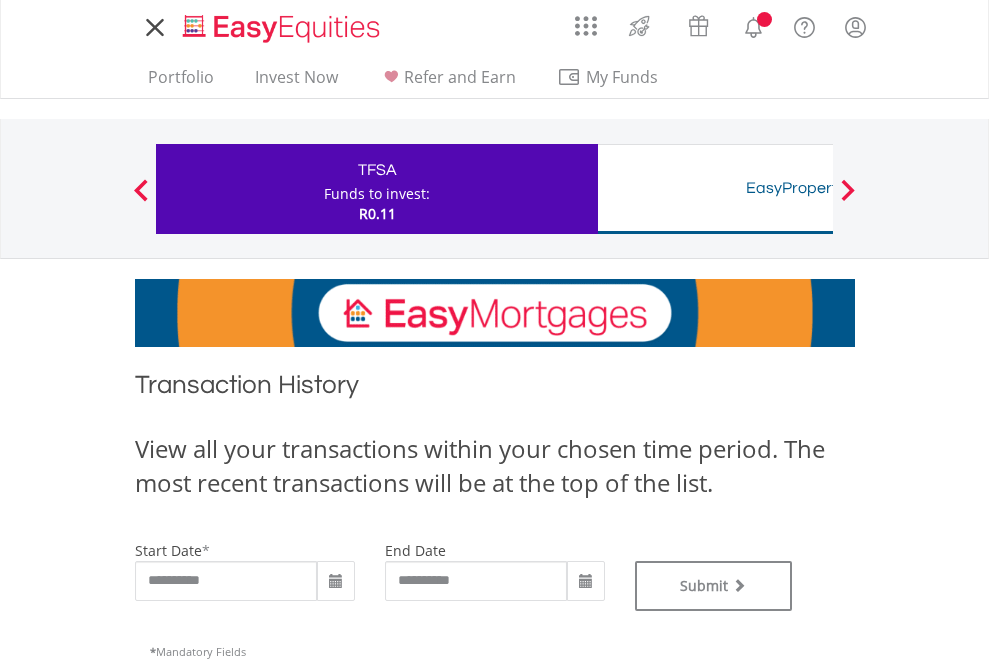 scroll, scrollTop: 0, scrollLeft: 0, axis: both 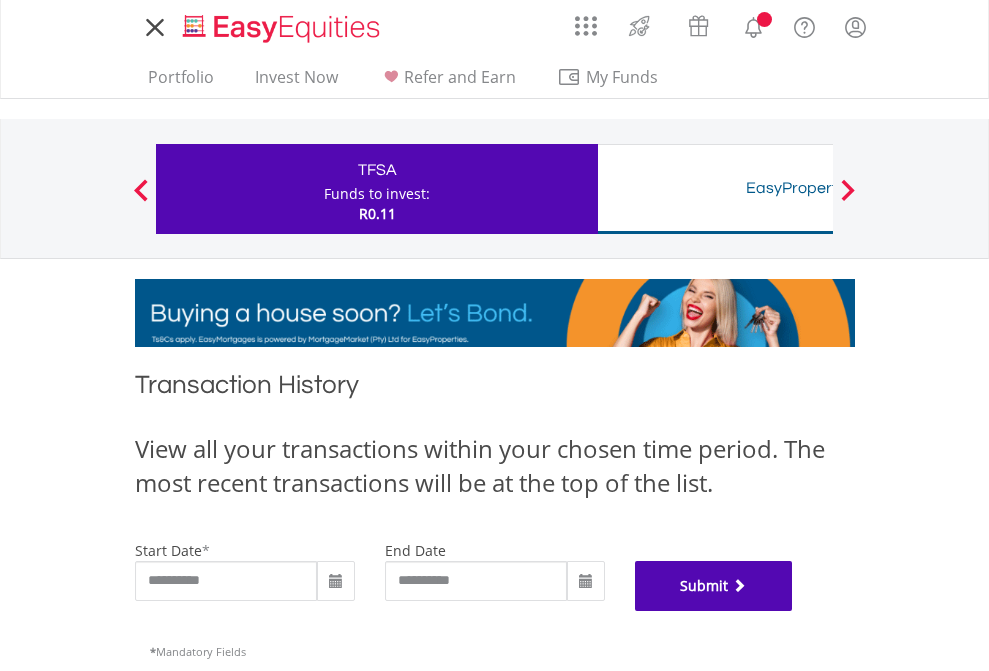 click on "Submit" at bounding box center (714, 586) 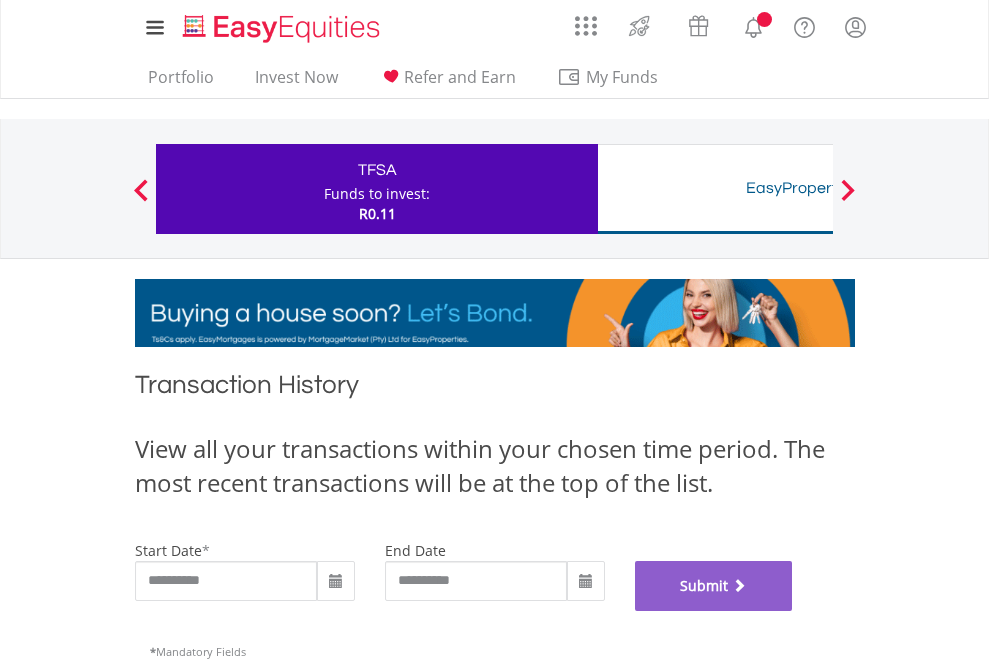 scroll, scrollTop: 811, scrollLeft: 0, axis: vertical 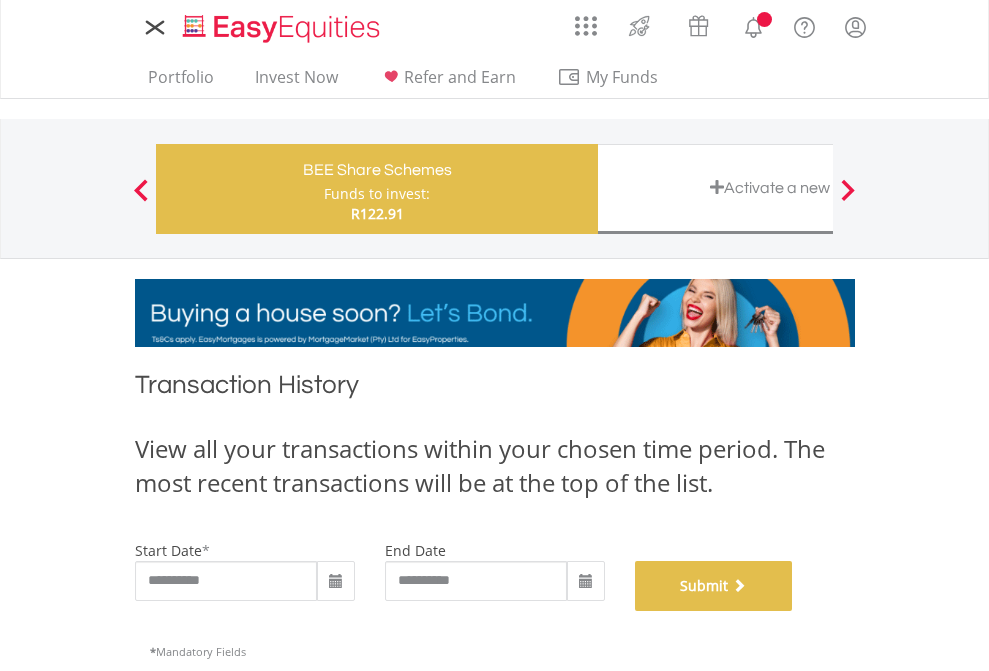 click on "Submit" at bounding box center [714, 586] 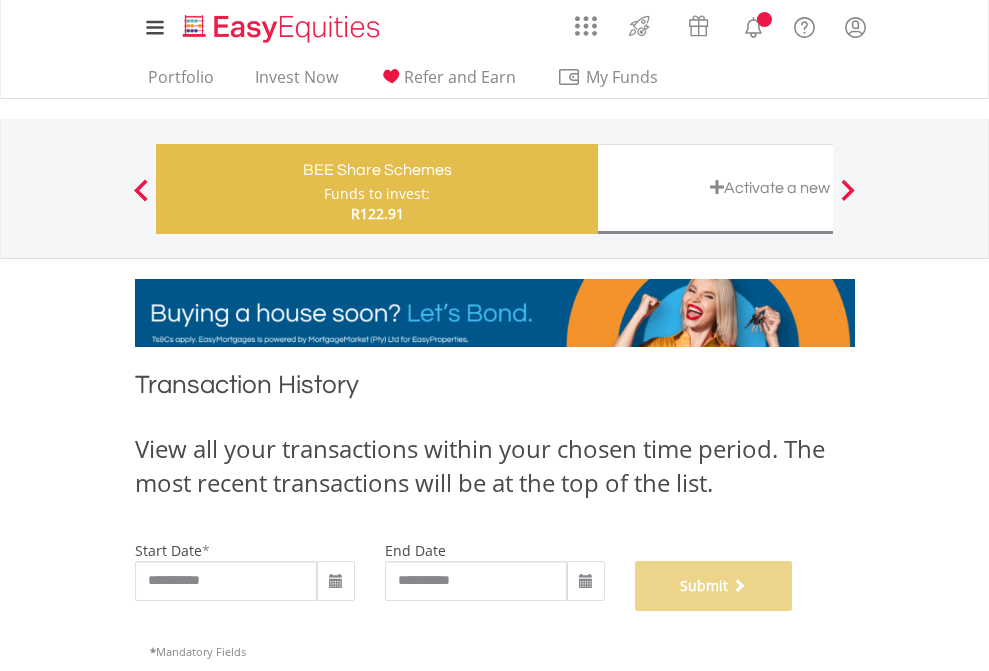 scroll, scrollTop: 811, scrollLeft: 0, axis: vertical 